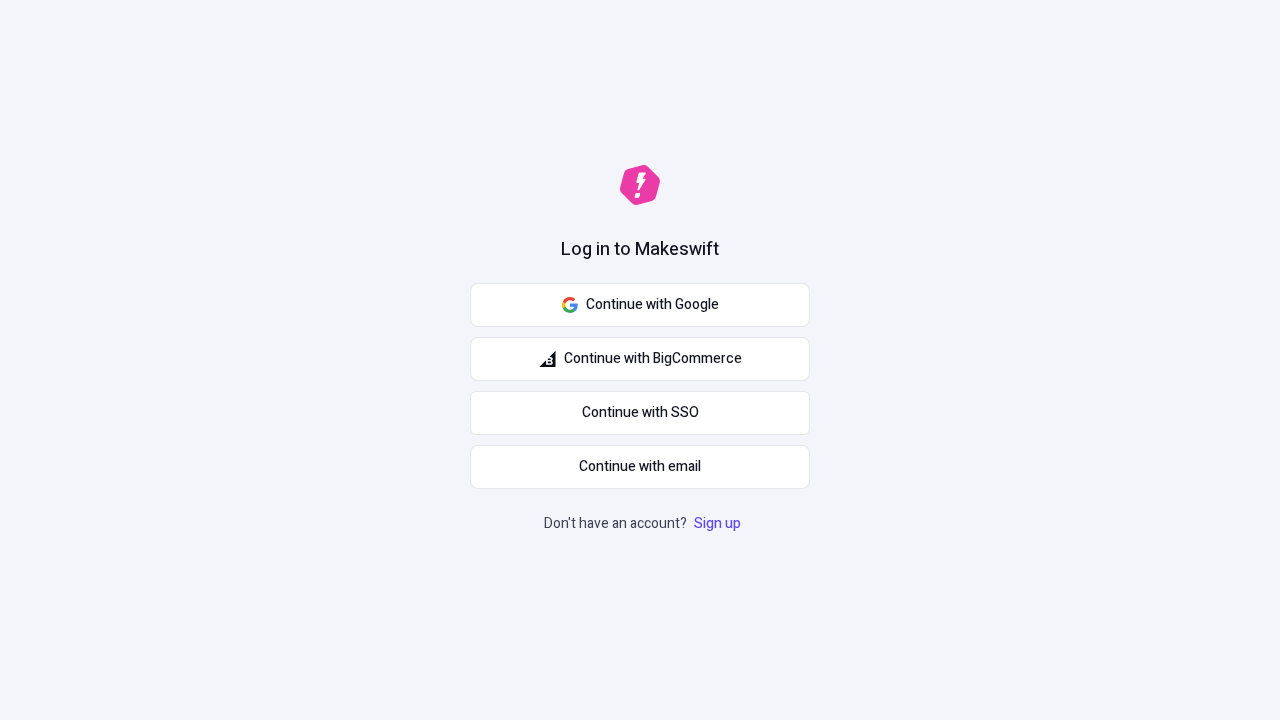 scroll, scrollTop: 0, scrollLeft: 0, axis: both 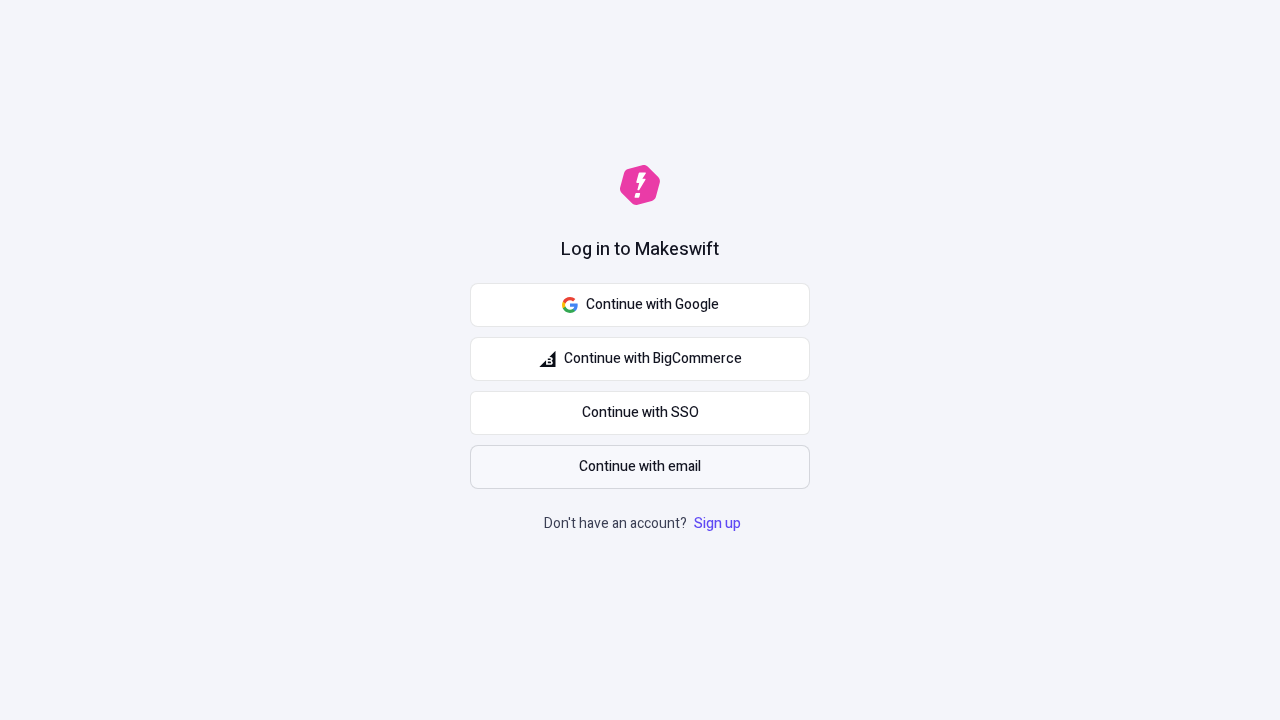 click on "Continue with email" at bounding box center [640, 467] 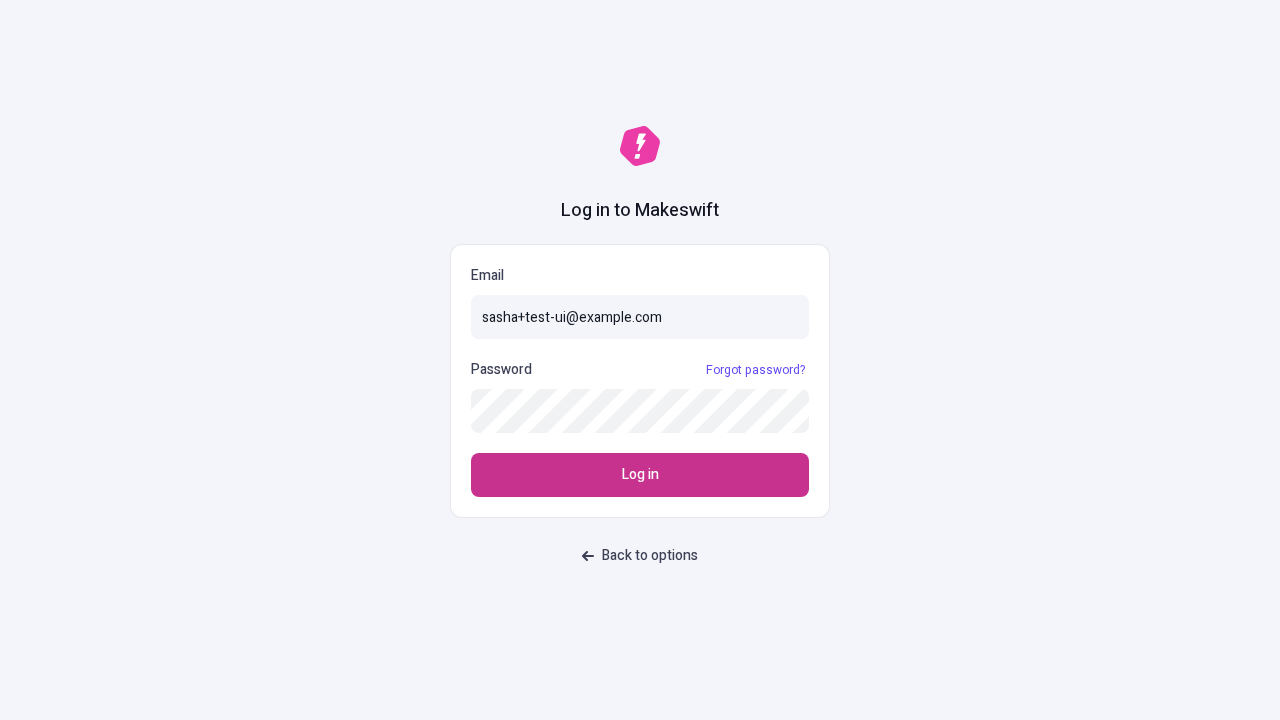 click on "Log in" at bounding box center [640, 475] 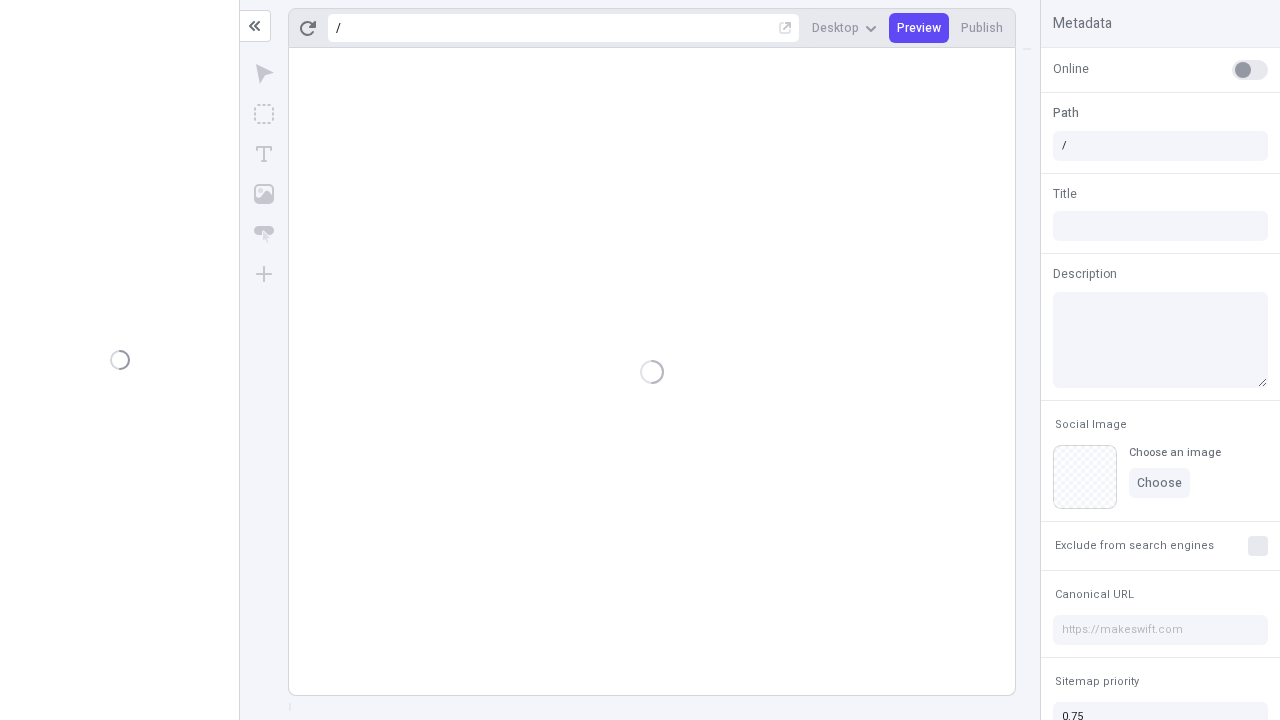 scroll, scrollTop: 0, scrollLeft: 0, axis: both 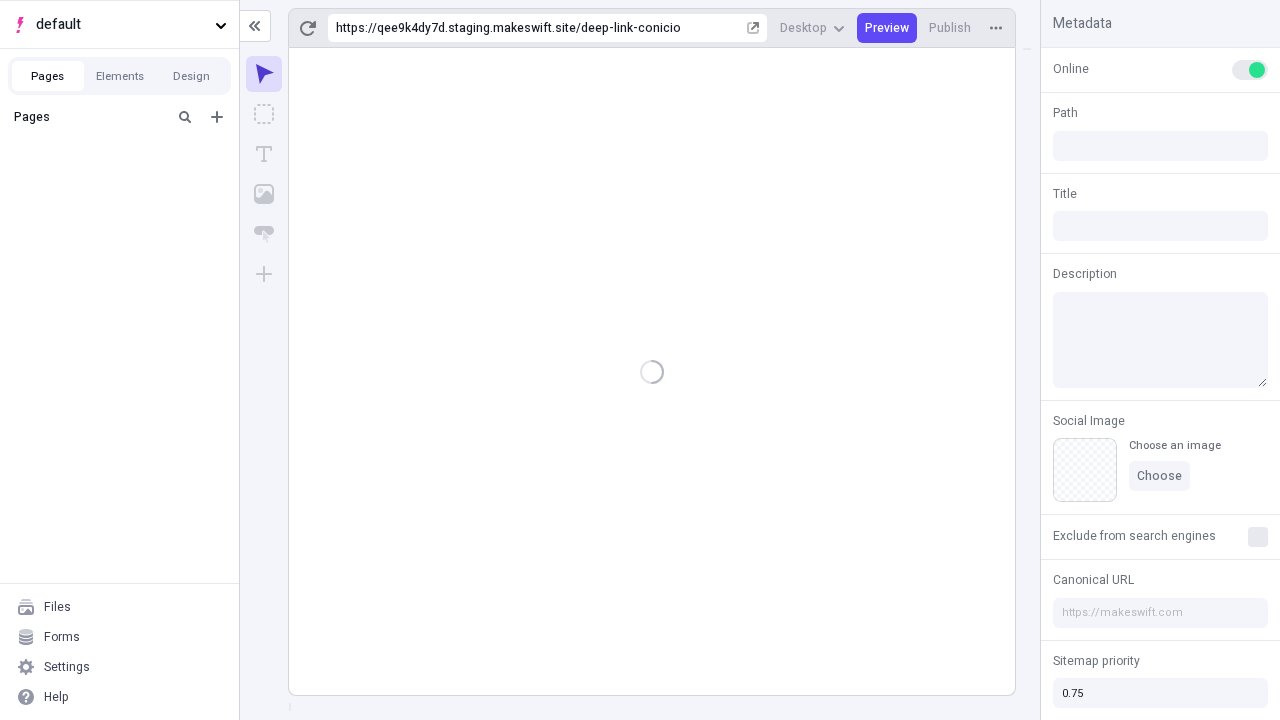 type on "/deep-link-conicio" 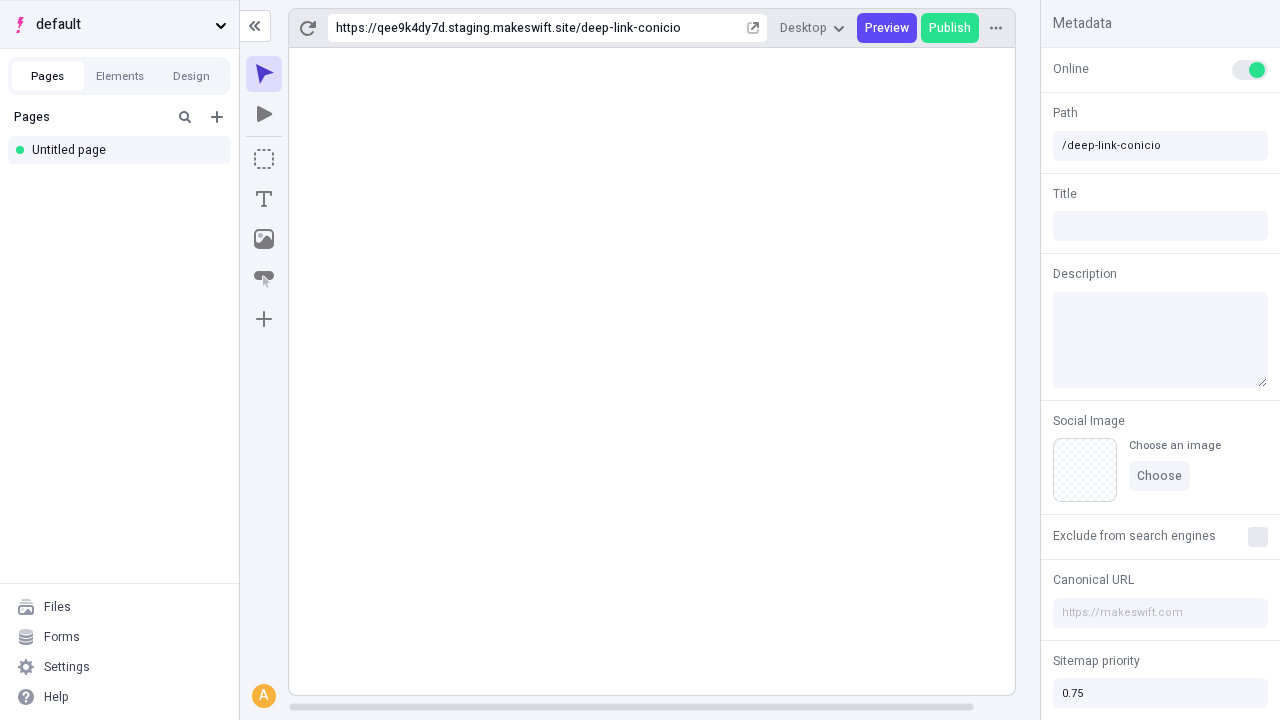 click on "default" at bounding box center [121, 25] 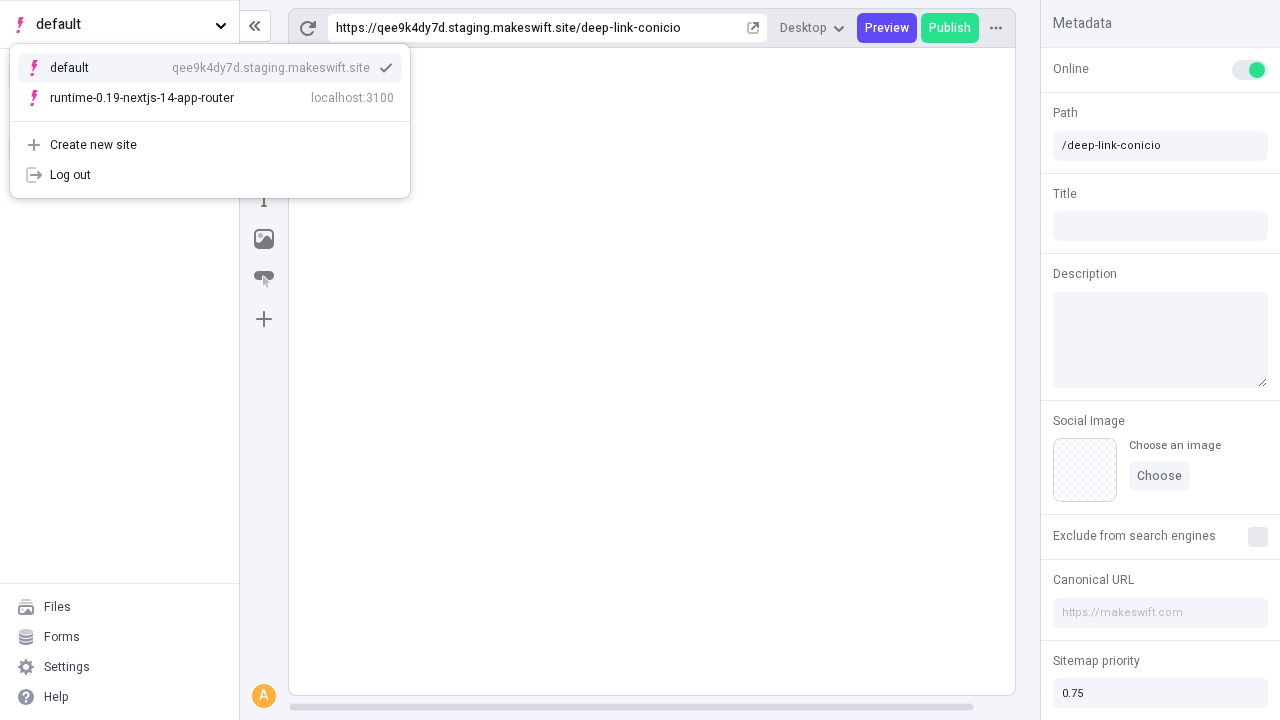 click on "qee9k4dy7d.staging.makeswift.site" at bounding box center (271, 68) 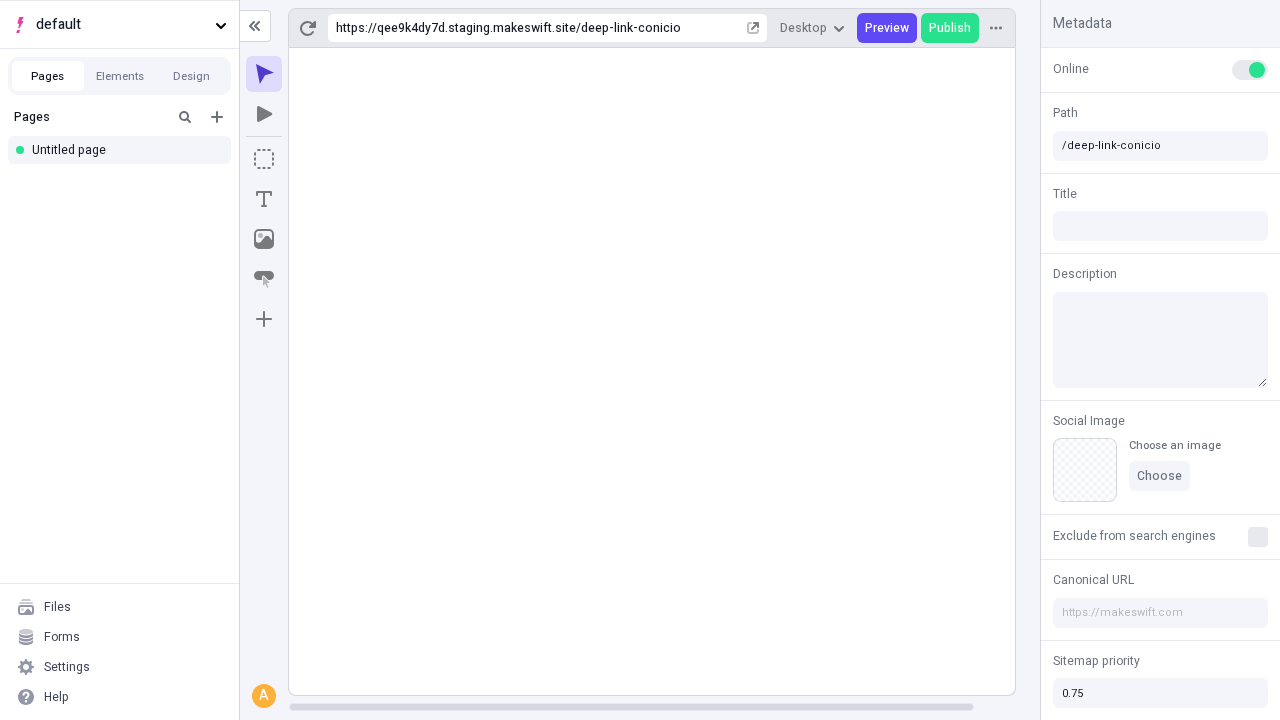 click on "Blank page" at bounding box center (125, 186) 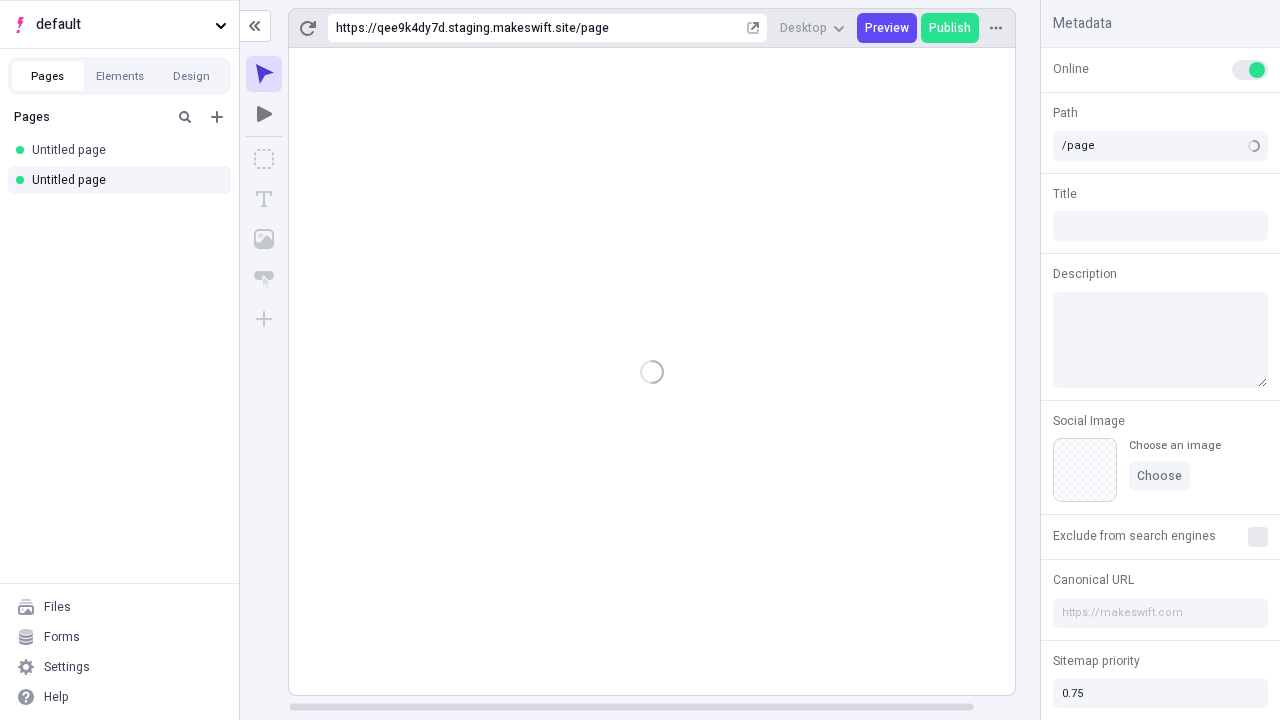 type on "/deep-link-nulla" 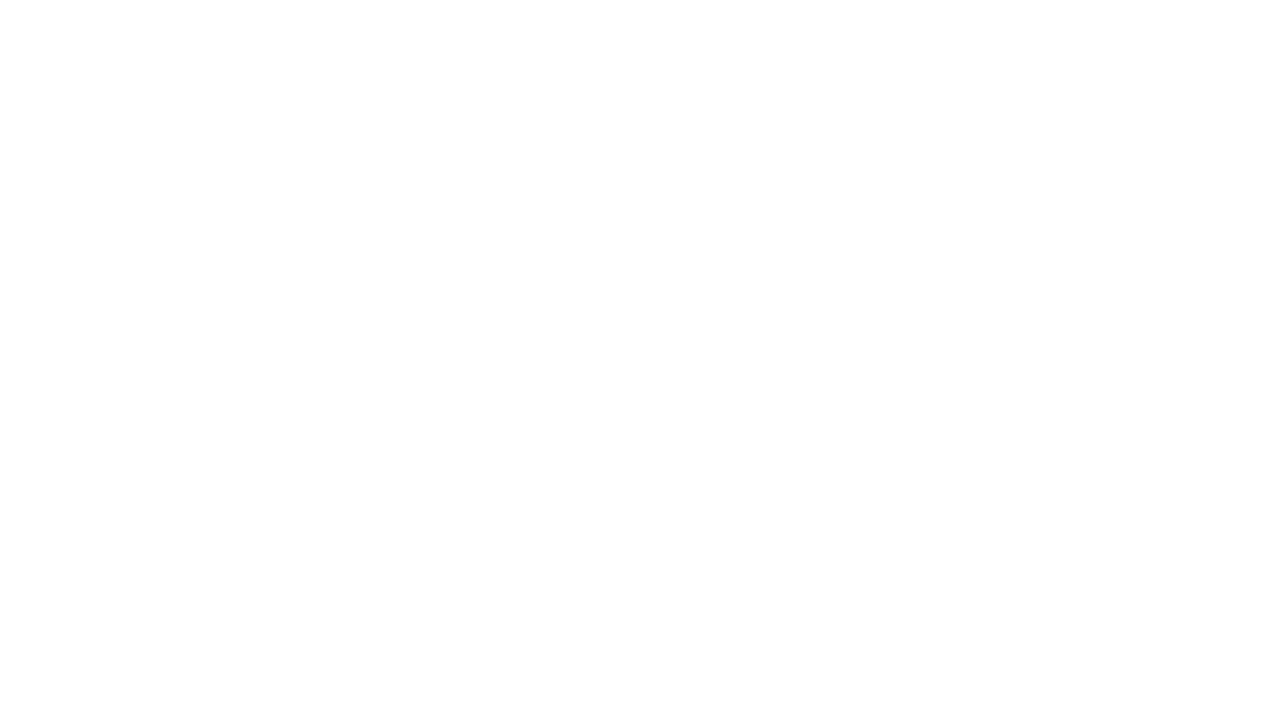 scroll, scrollTop: 0, scrollLeft: 0, axis: both 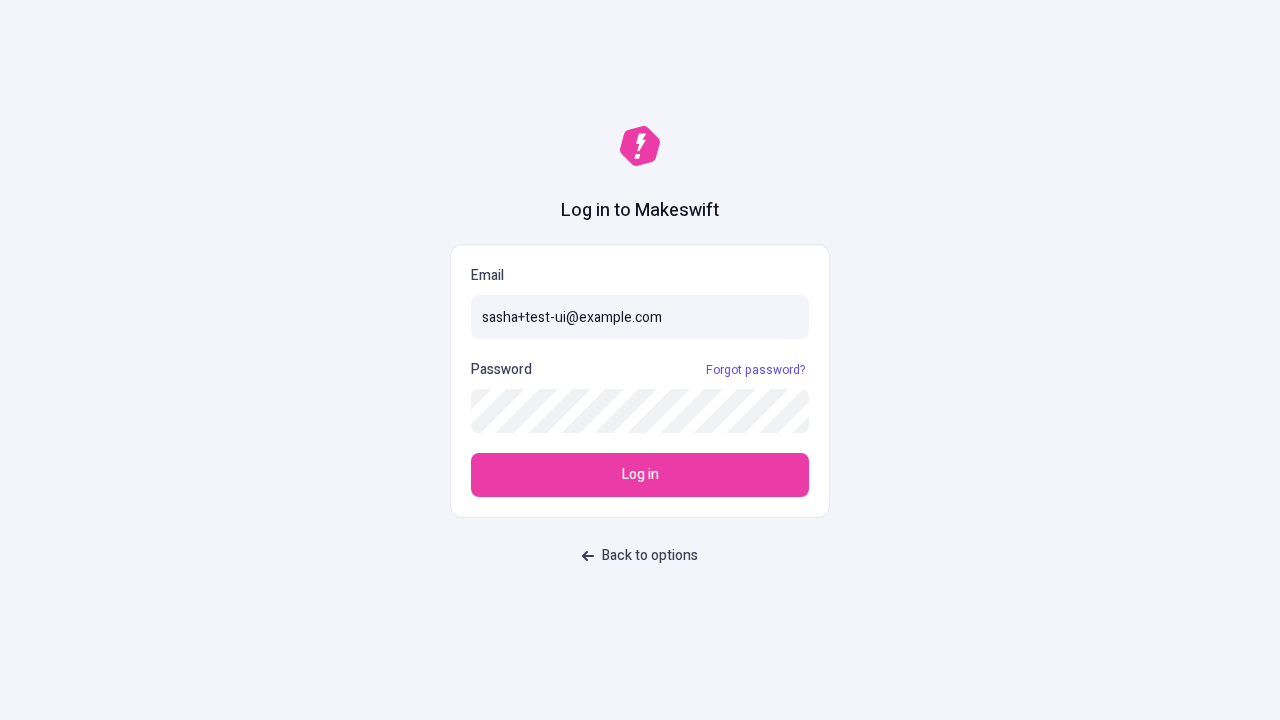 type on "sasha+test-ui@makeswift.com" 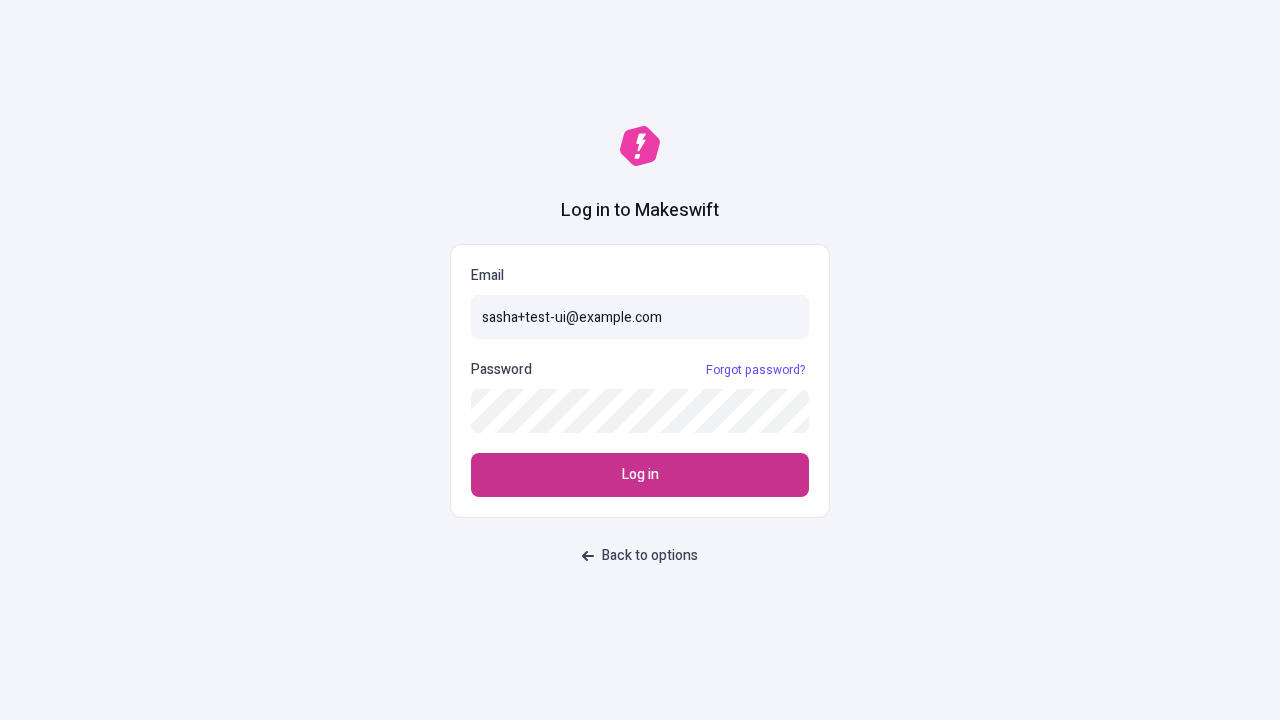 click on "Log in" at bounding box center [640, 475] 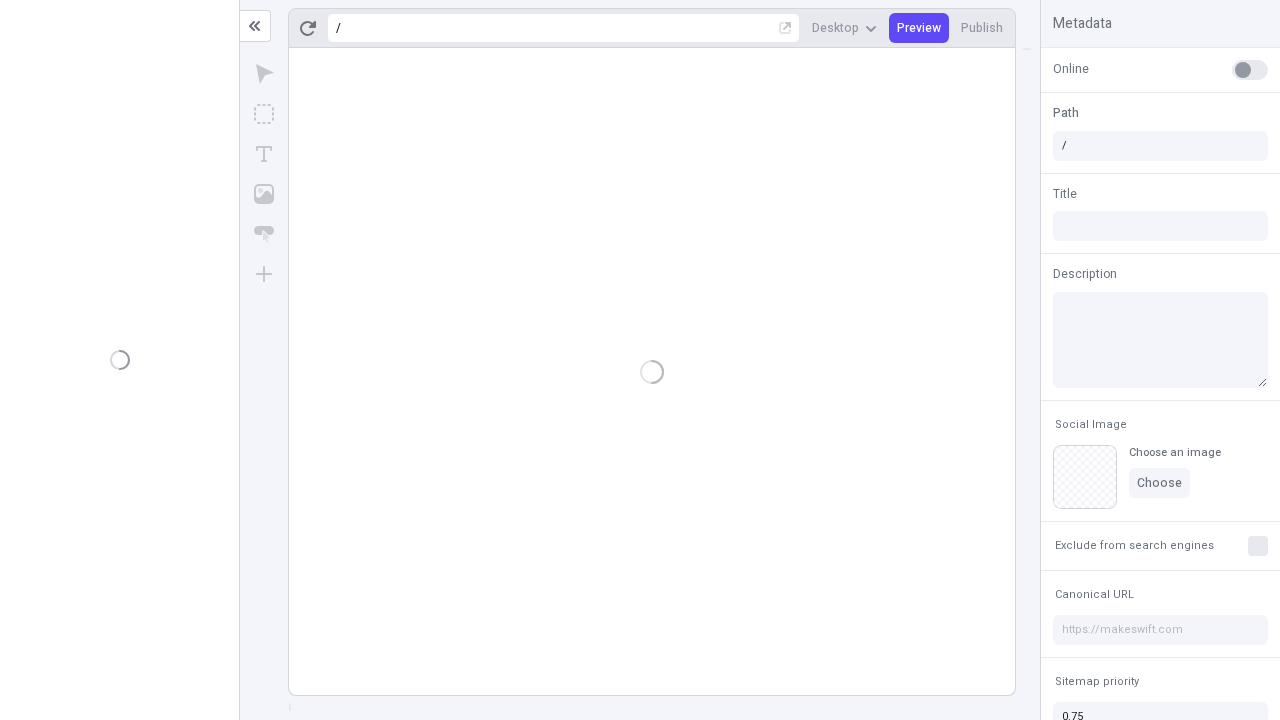 scroll, scrollTop: 0, scrollLeft: 0, axis: both 